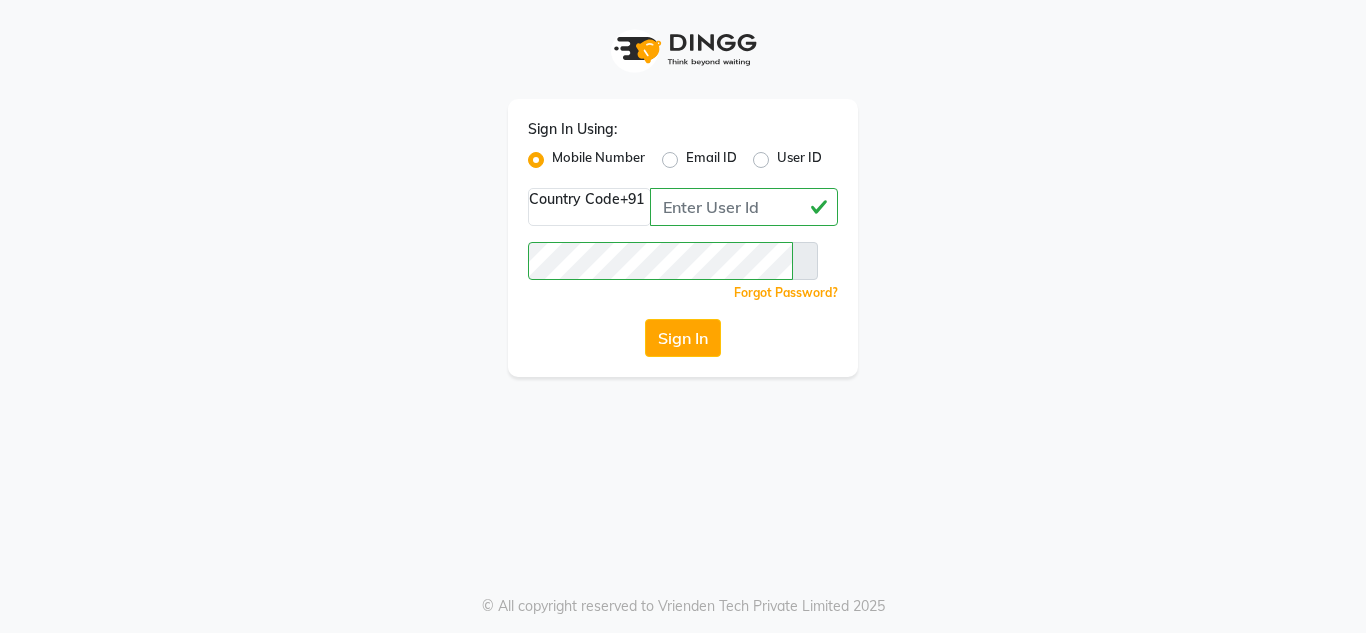 scroll, scrollTop: 0, scrollLeft: 0, axis: both 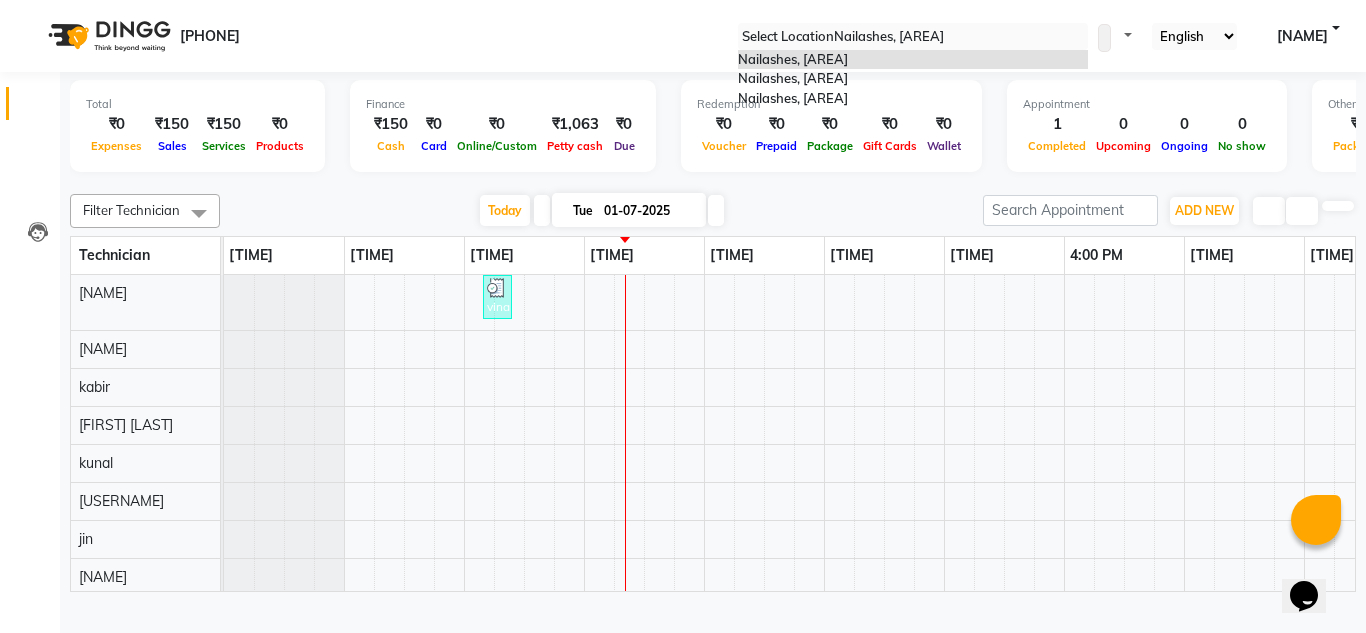 click at bounding box center (913, 37) 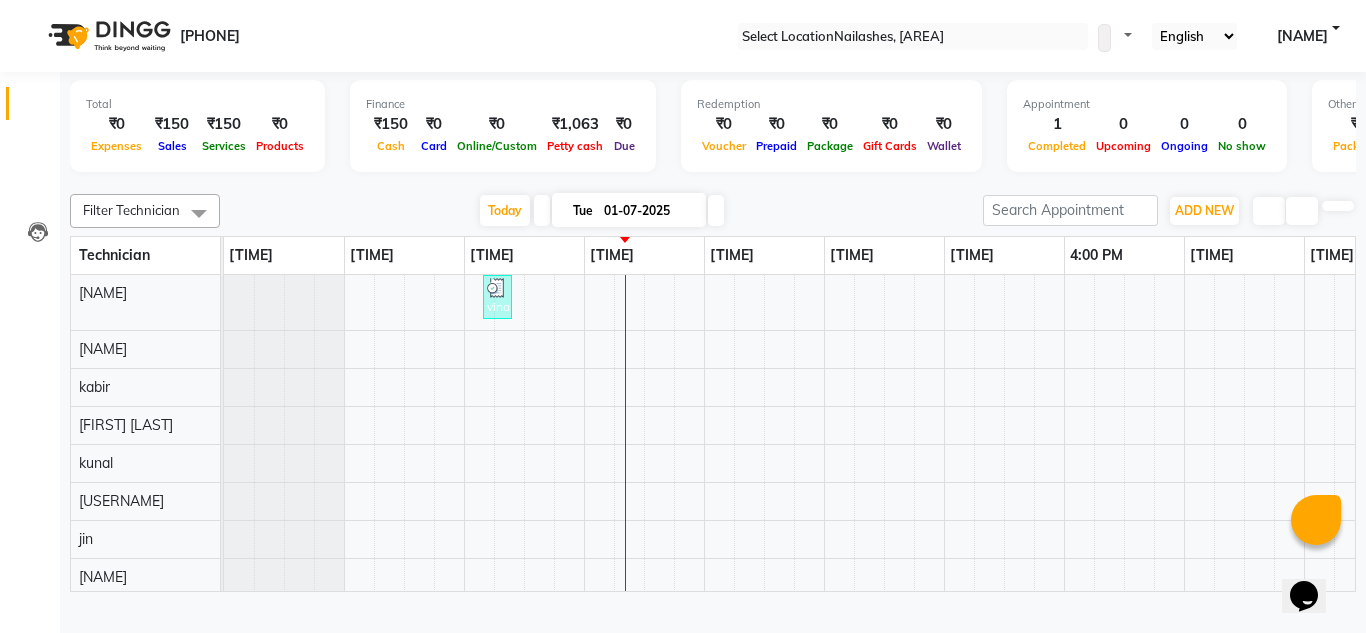 click on "Filter Technician Select All akki rahul jin kabir Kavya kunal Leco Rahul Salim swangamlu Today Tue 01-07-2025 Toggle Dropdown Add Appointment Add Invoice Add Expense Add Attendance Add Client Add Transaction Toggle Dropdown Add Appointment Add Invoice Add Expense Add Attendance Add Client ADD NEW Toggle Dropdown Add Appointment Add Invoice Add Expense Add Attendance Add Client Add Transaction Filter Technician Select All akki rahul jin kabir Kavya kunal Leco Rahul Salim swangamlu Group By Staff View Room View View as Vertical Vertical - Week View Horizontal Horizontal - Week View List Toggle Dropdown Calendar Settings Manage Tags Arrange Technicians Reset Technicians Full Screen Appointment Form Zoom 100% Technician 9:00 AM 10:00 AM 11:00 AM 12:00 PM 1:00 PM 2:00 PM 3:00 PM 4:00 PM 5:00 PM 6:00 PM 7:00 PM 8:00 PM 9:00 PM Rahul Salim kabir akki rahul kunal swangamlu jin Leco Kavya vina, TK01, 11:10 AM-11:25 AM, Nail Art - Glitter Per Finger (Hand)" at bounding box center [713, 389] 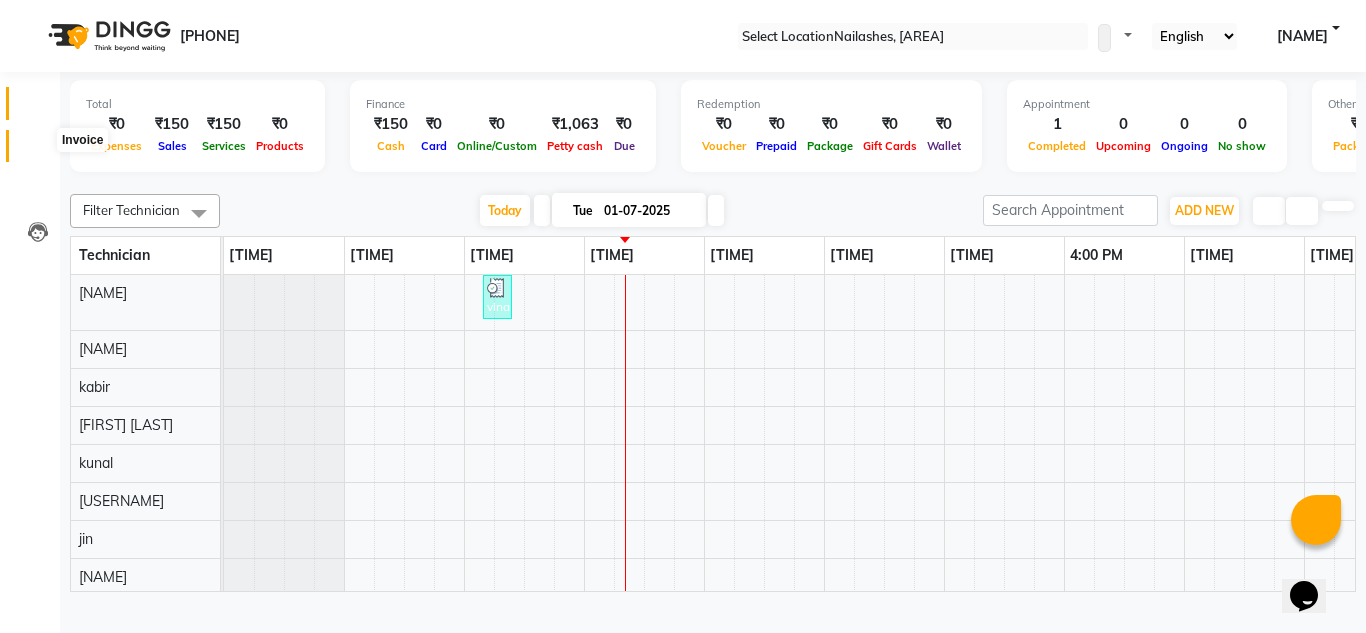 click at bounding box center (38, 151) 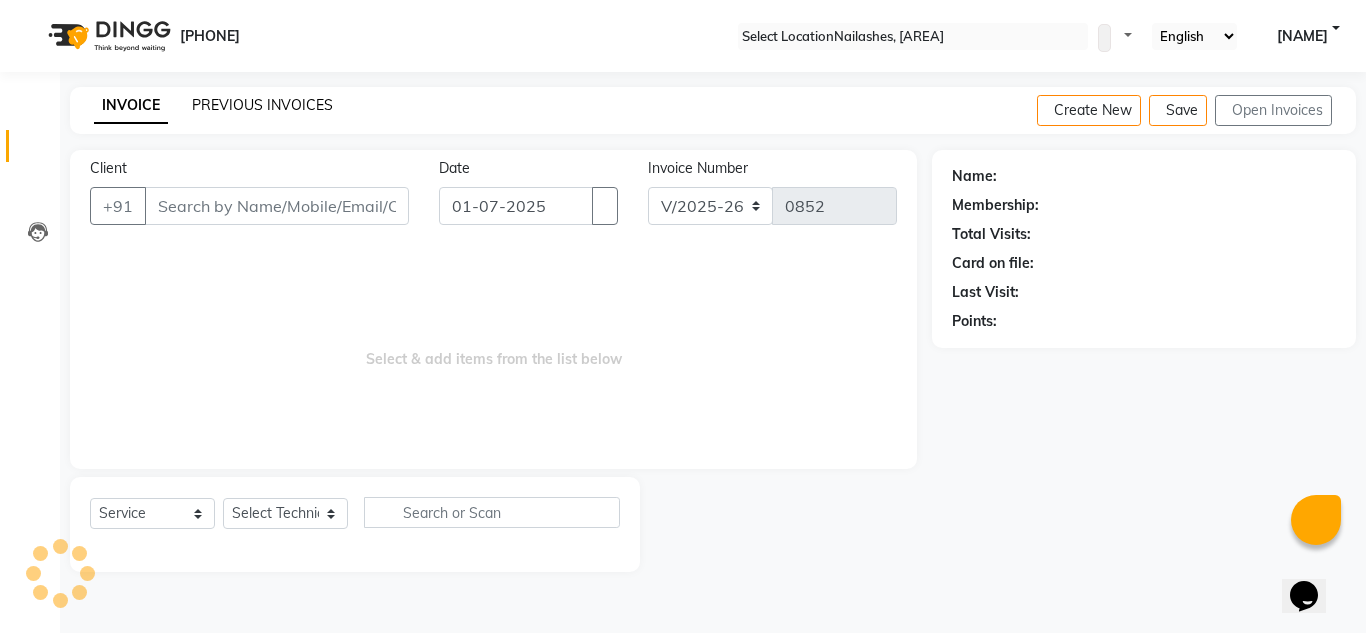click on "PREVIOUS INVOICES" at bounding box center [262, 105] 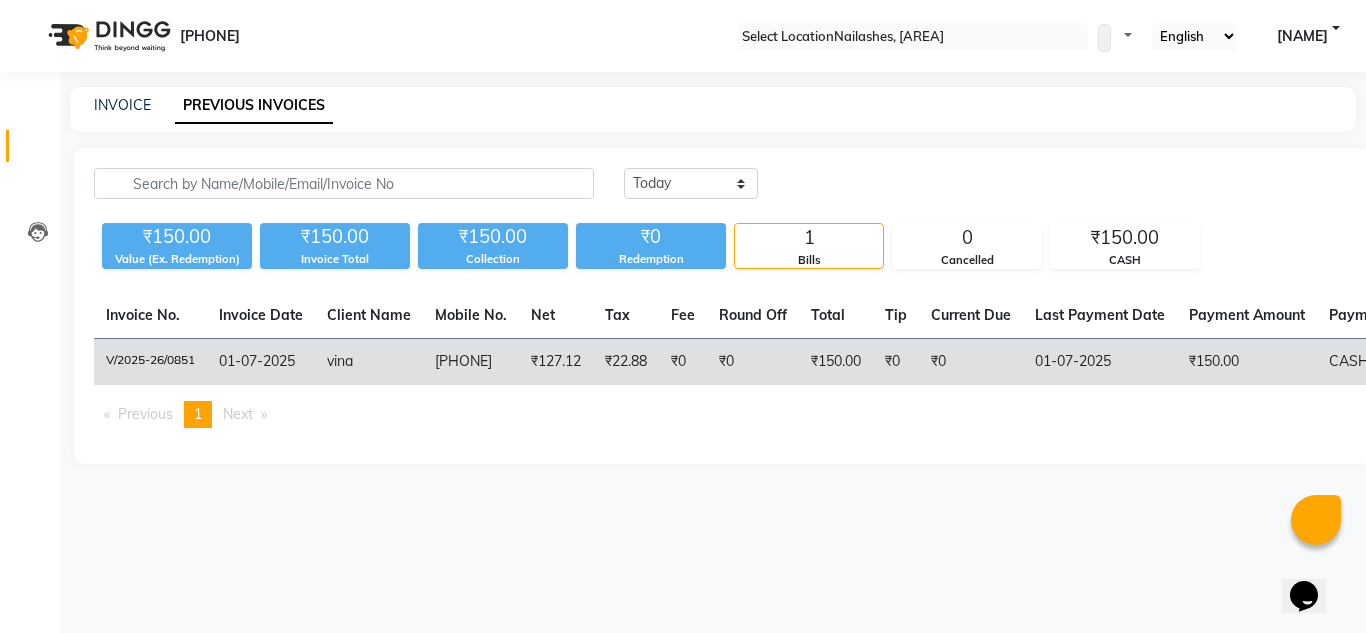 click on "V/2025-26/0851" at bounding box center [150, 362] 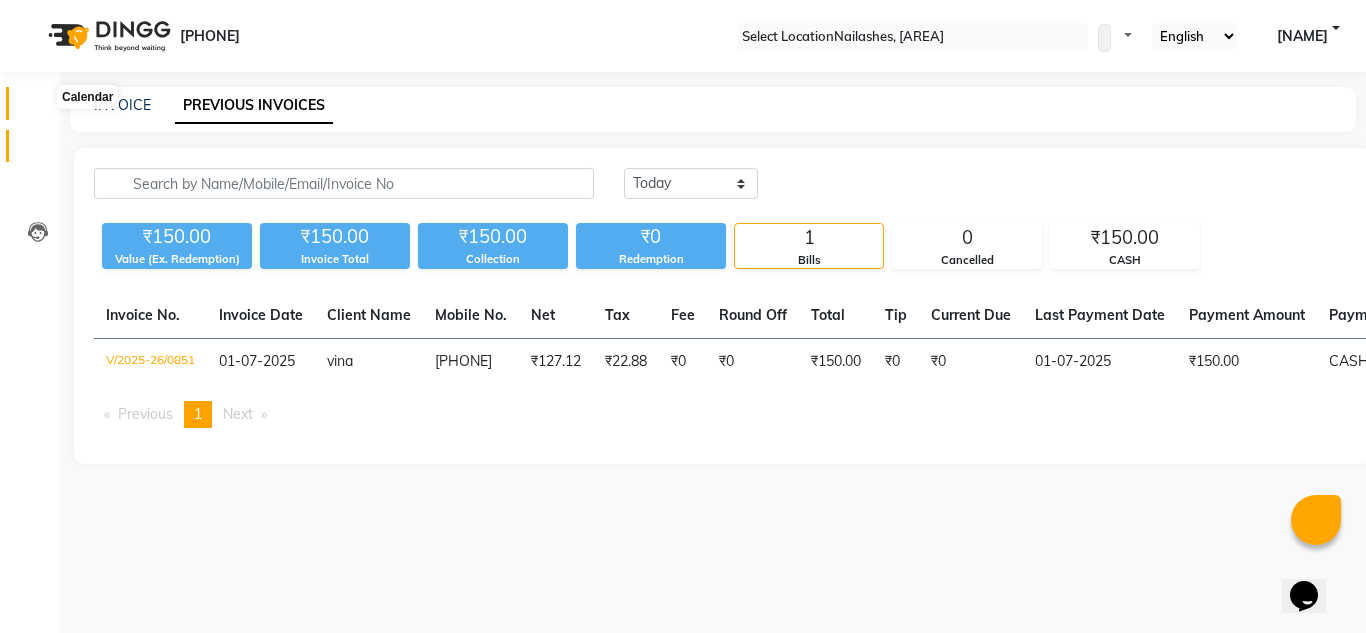 click at bounding box center (37, 108) 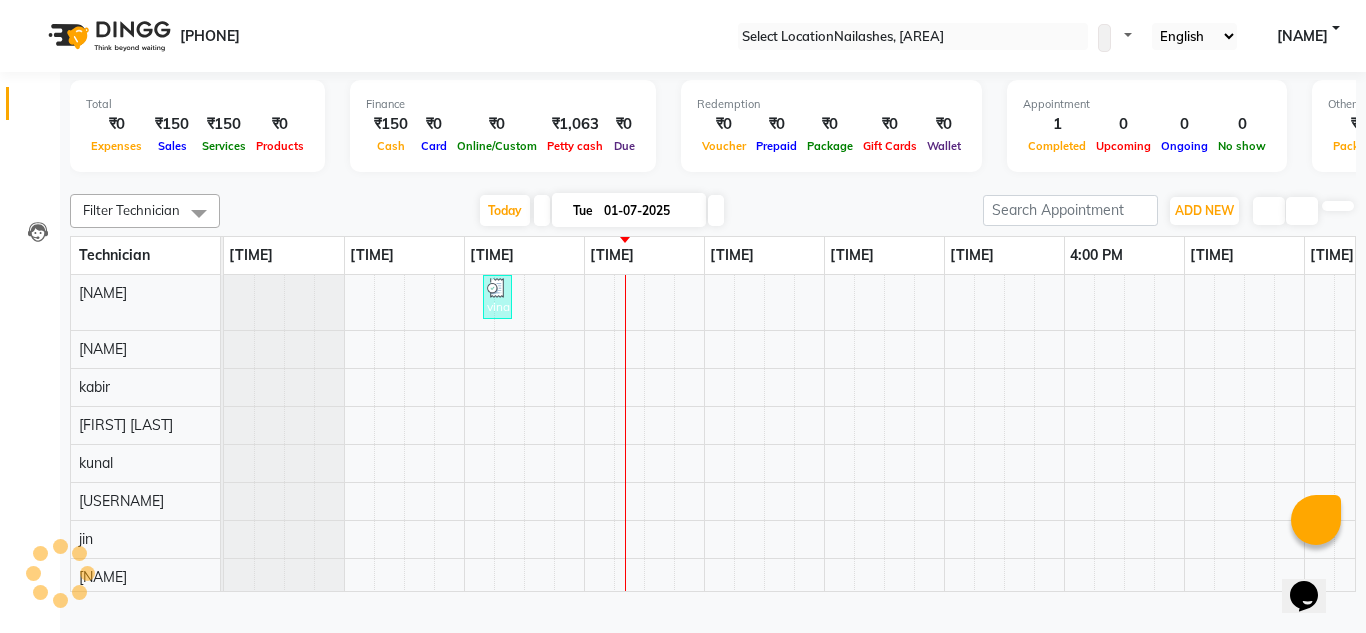 scroll, scrollTop: 0, scrollLeft: 0, axis: both 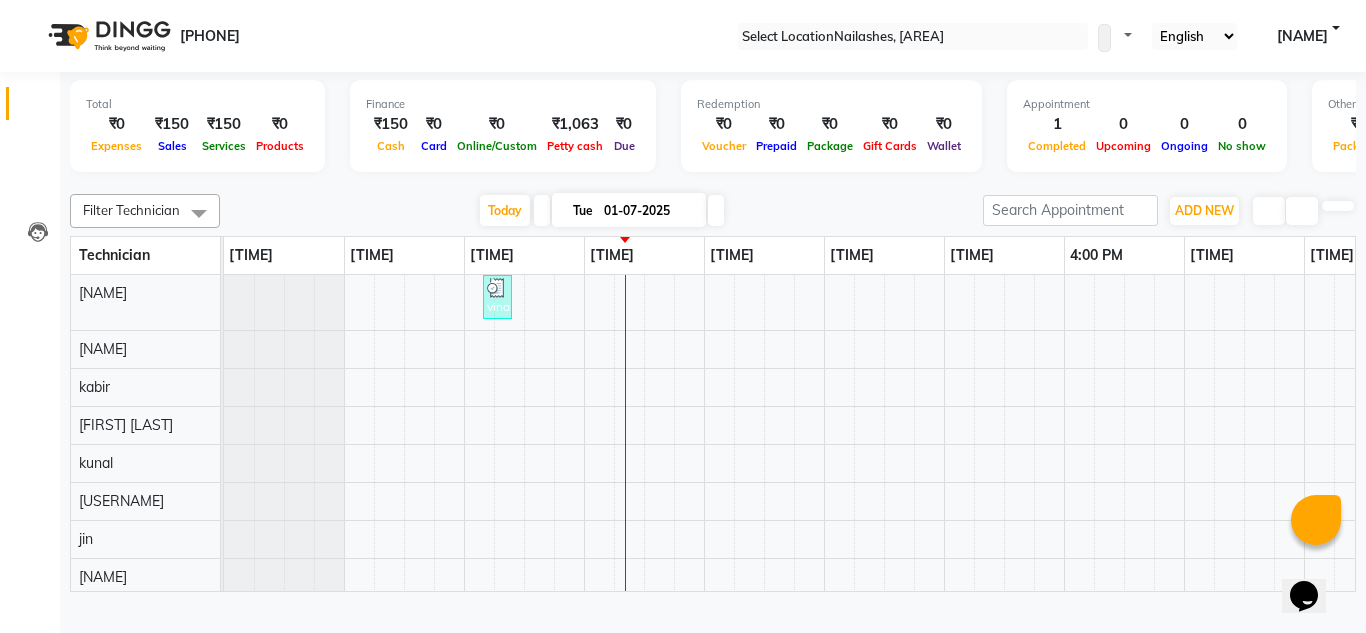 click at bounding box center (542, 210) 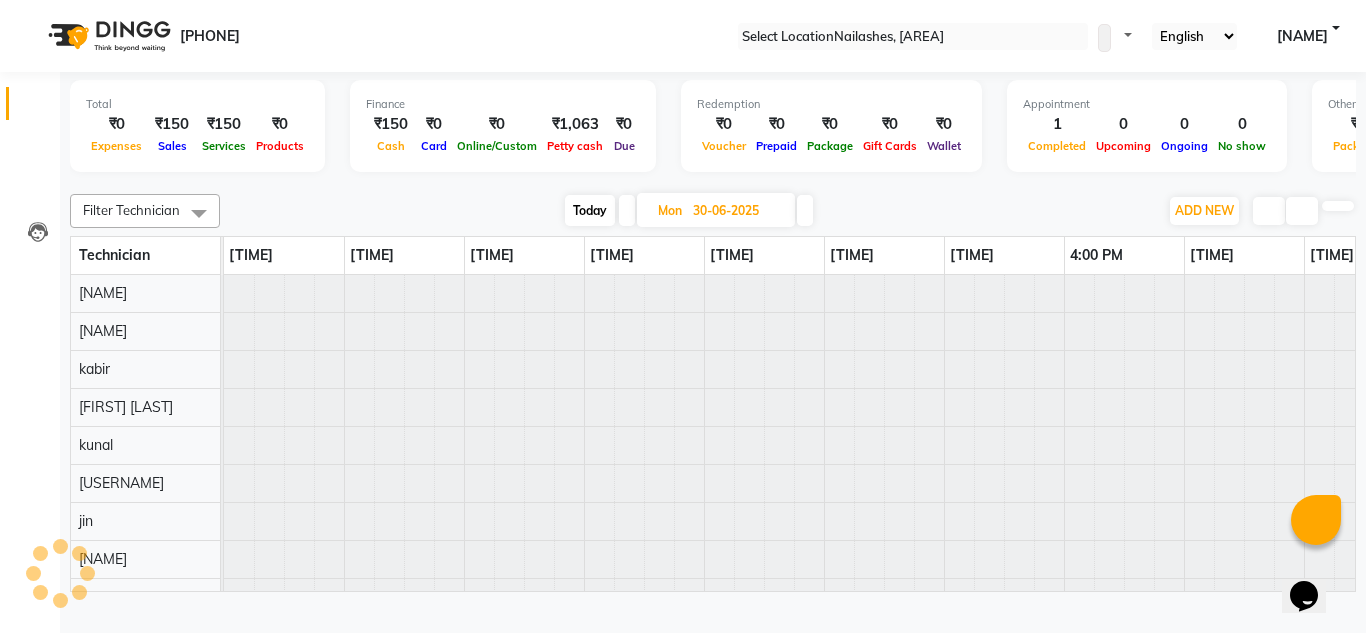 scroll, scrollTop: 0, scrollLeft: 361, axis: horizontal 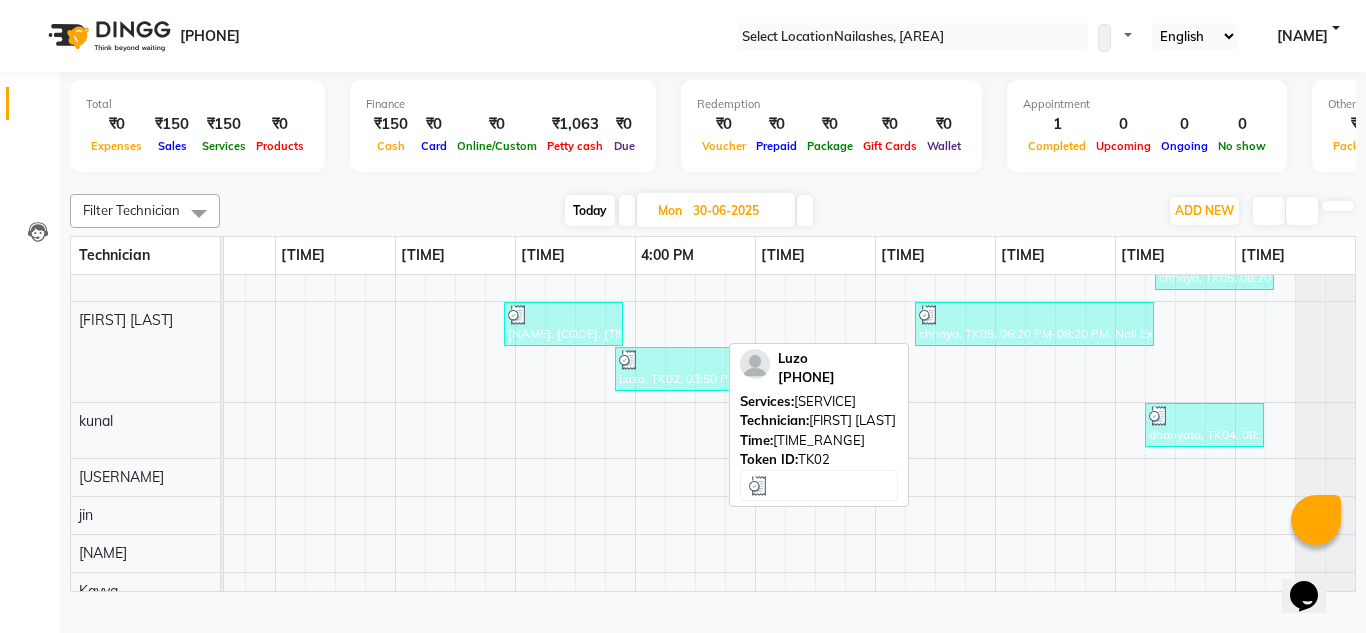 click on "Luzo, TK02, 03:50 PM-04:50 PM, Permanent Nail Paint - Solid Color (Toes)" at bounding box center (704, 174) 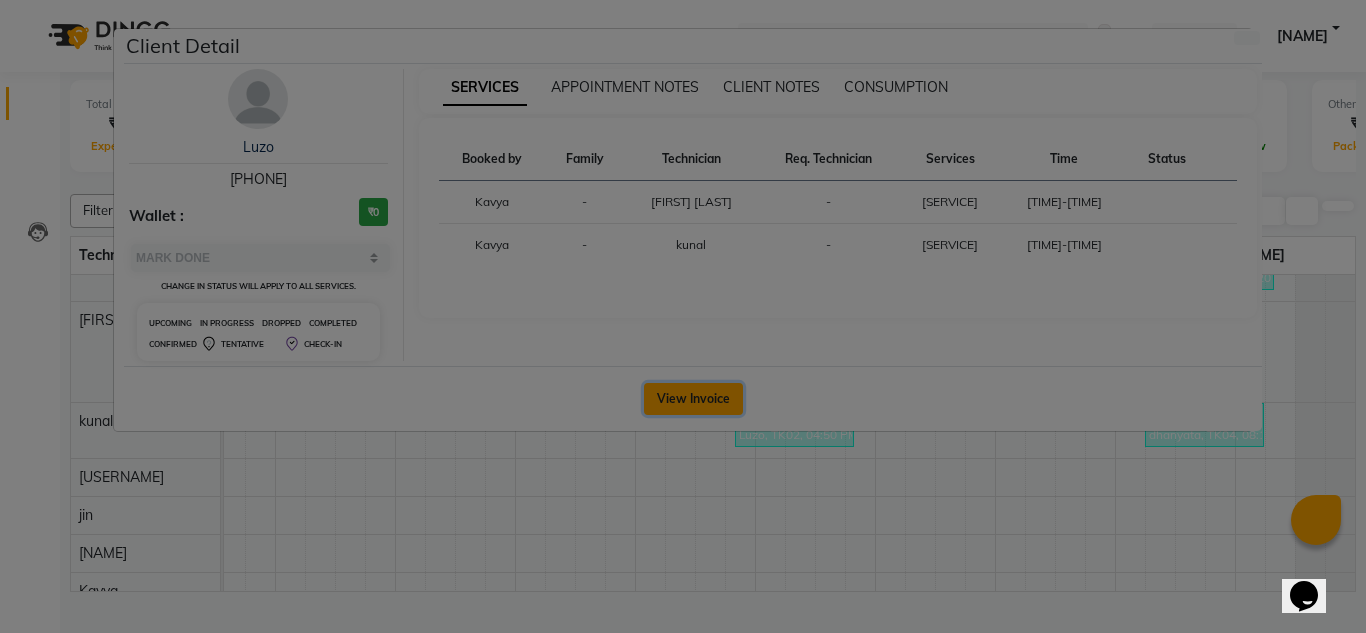 click on "View Invoice" at bounding box center [693, 399] 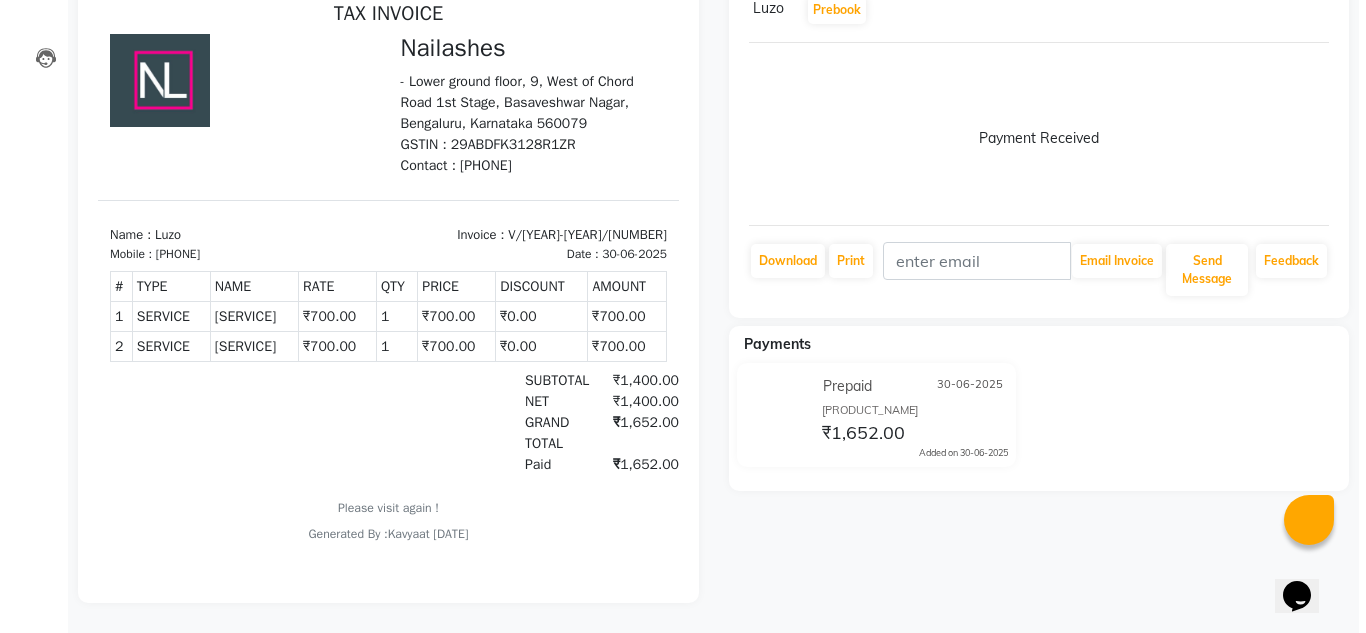 scroll, scrollTop: 0, scrollLeft: 0, axis: both 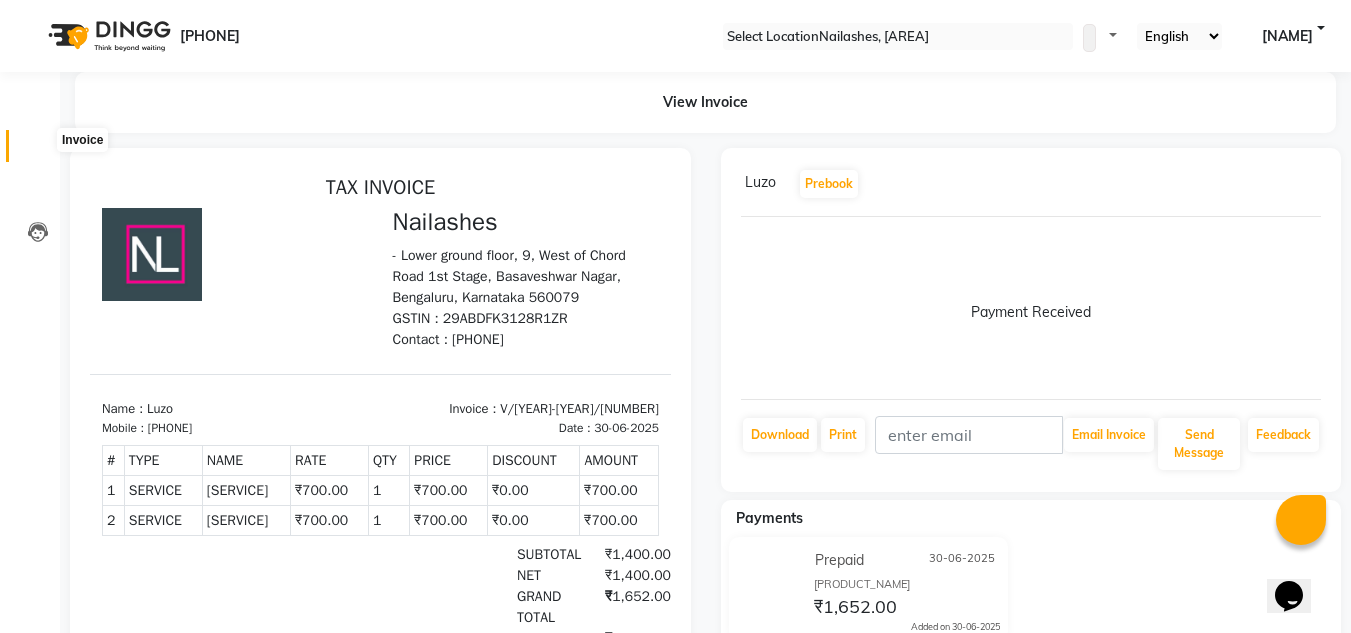 click at bounding box center [37, 151] 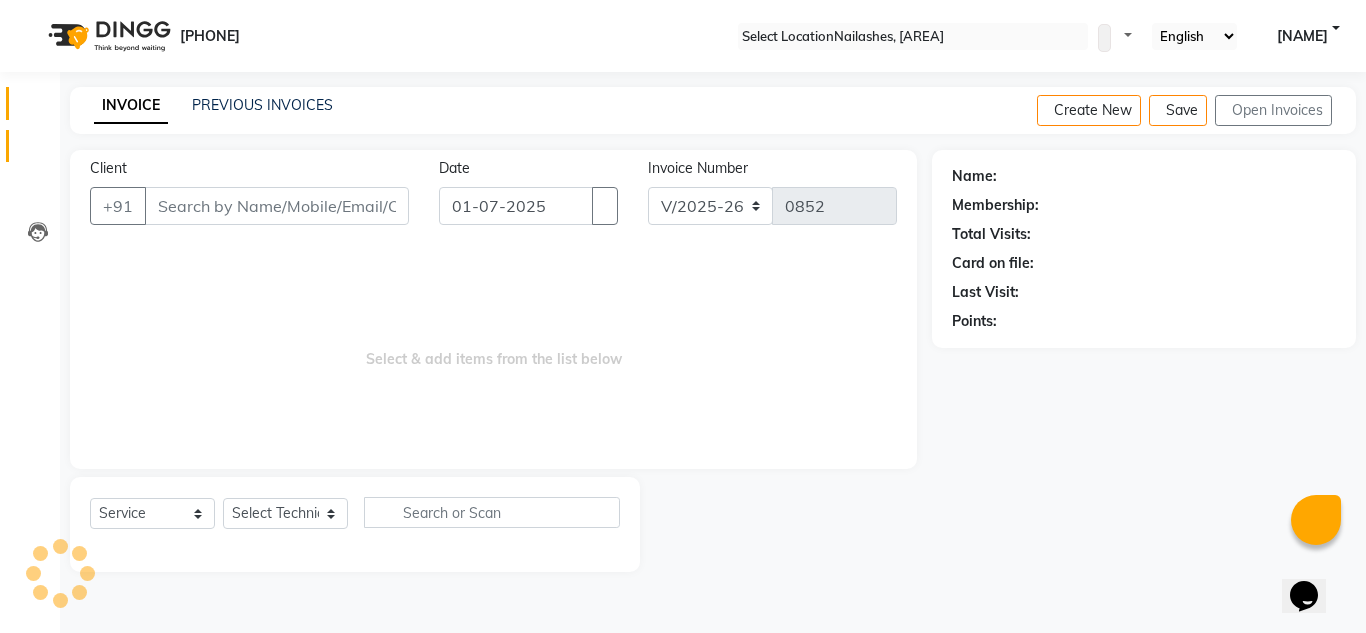 click on "Calendar" at bounding box center [30, 103] 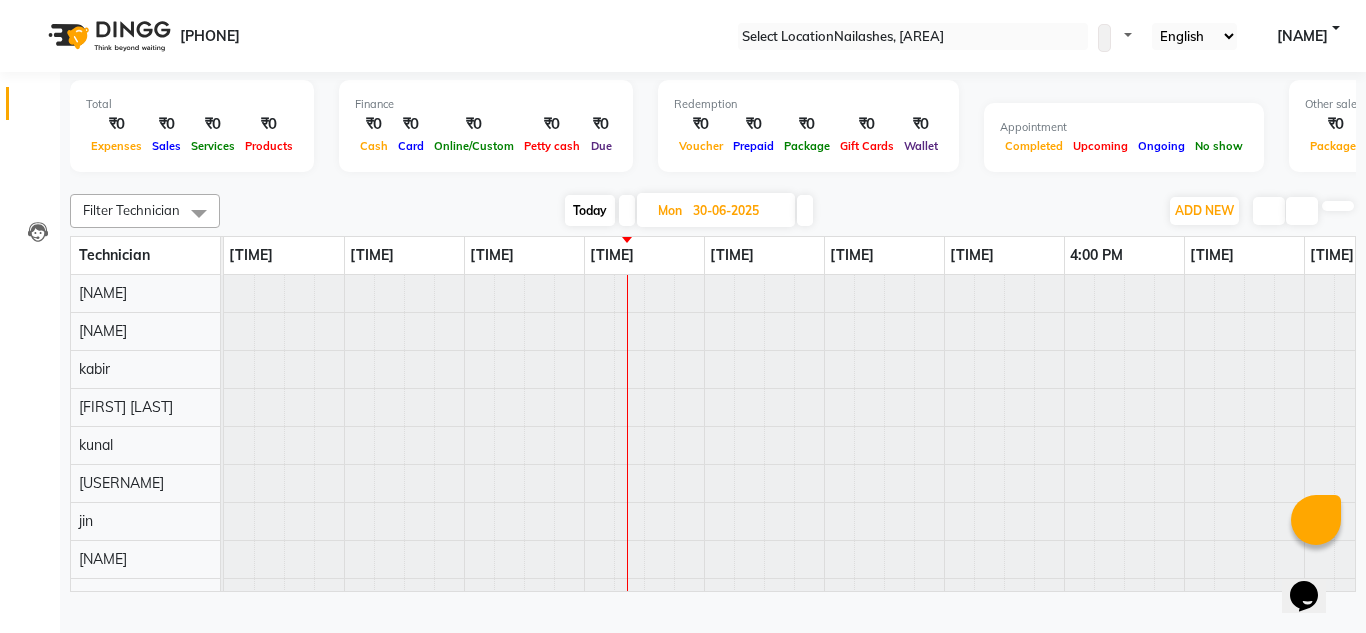 scroll, scrollTop: 0, scrollLeft: 0, axis: both 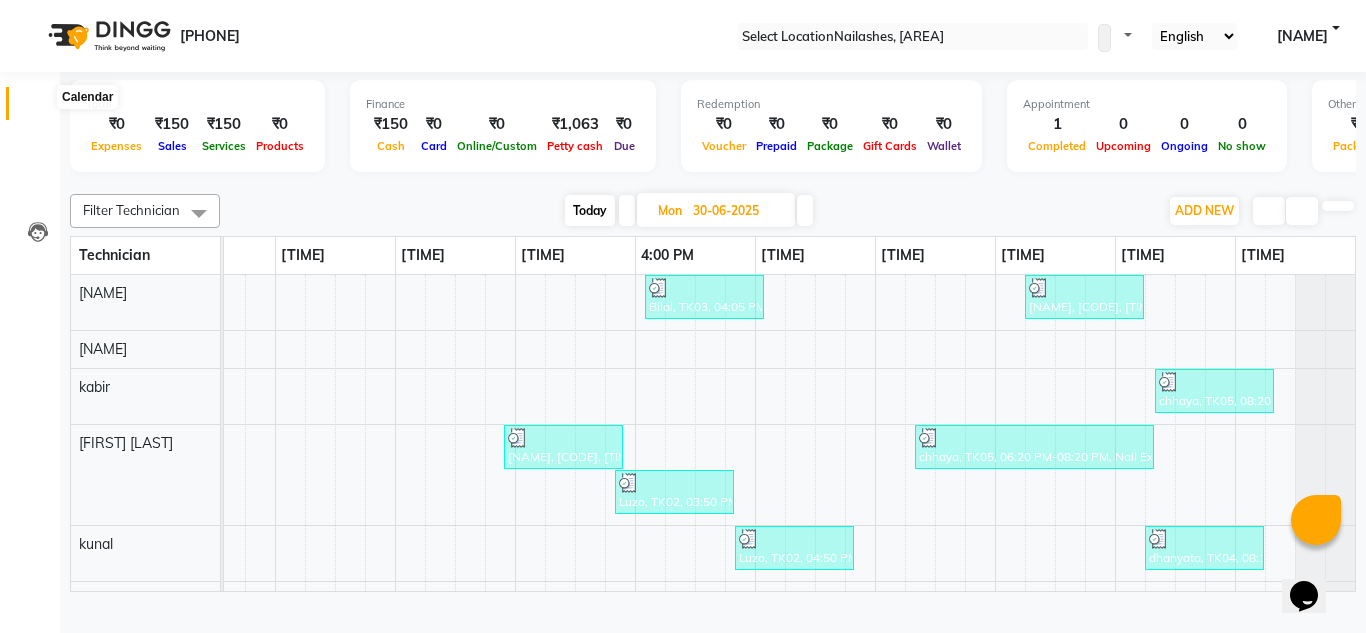 click at bounding box center [38, 108] 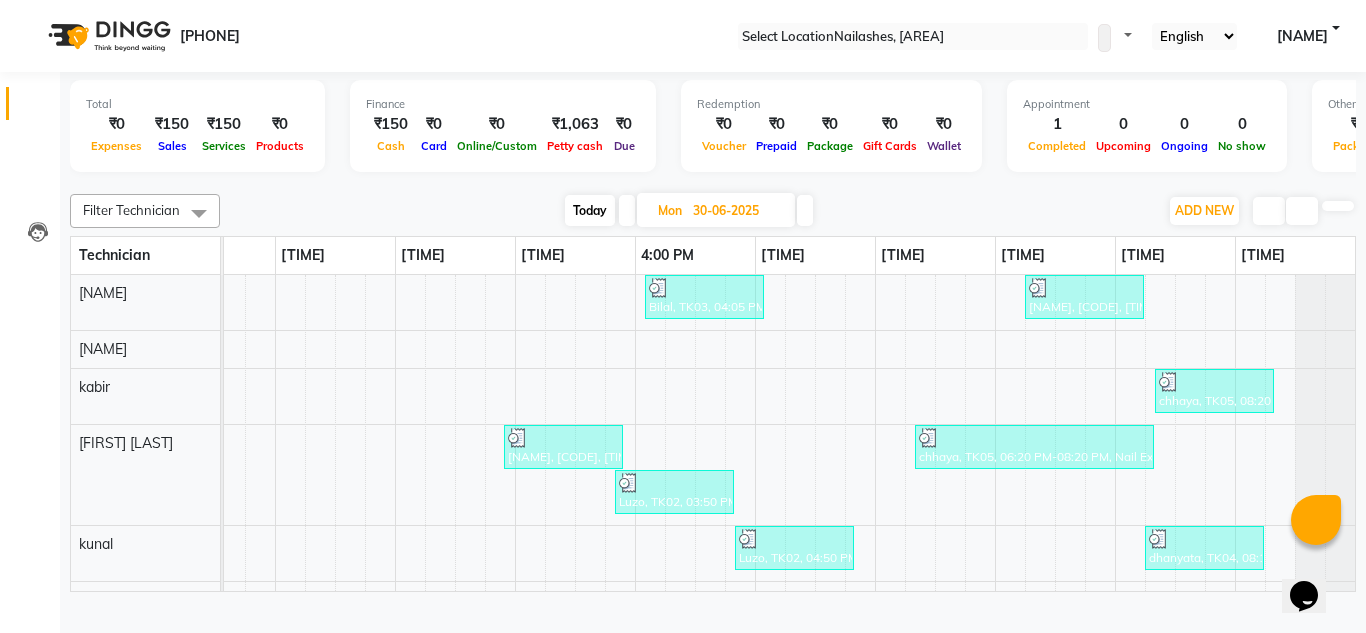 click on "Today" at bounding box center [590, 210] 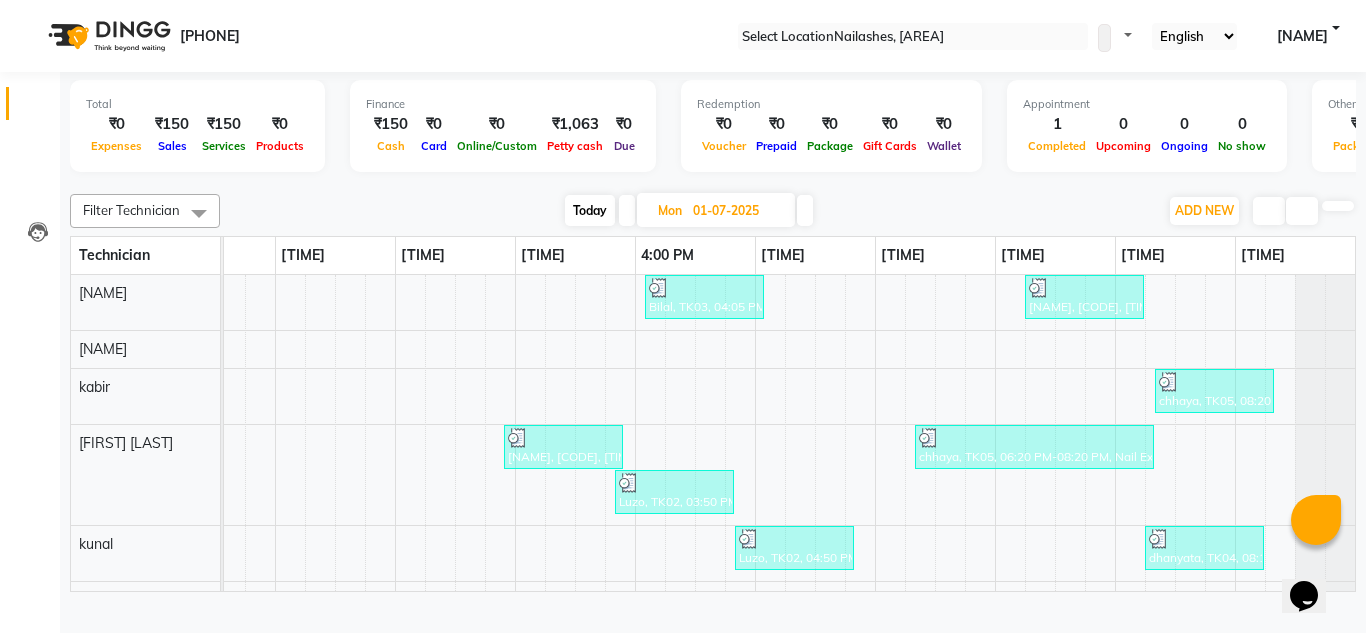 scroll, scrollTop: 0, scrollLeft: 0, axis: both 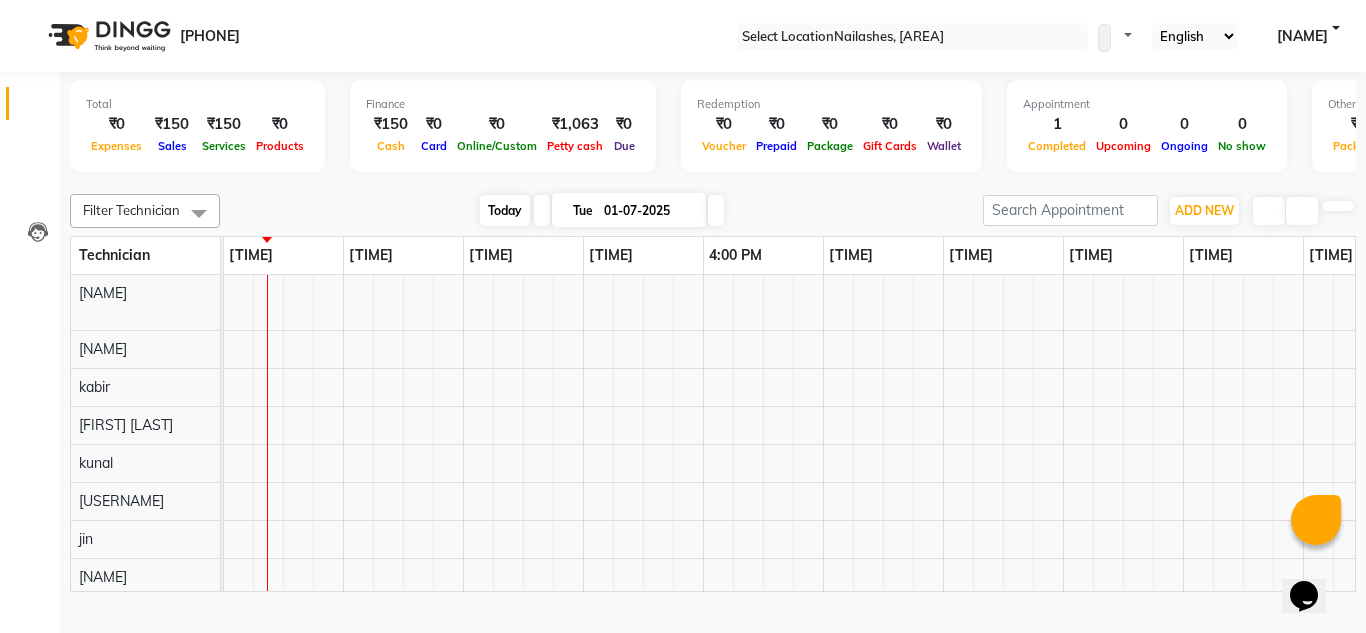 click on "Tue" at bounding box center [583, 210] 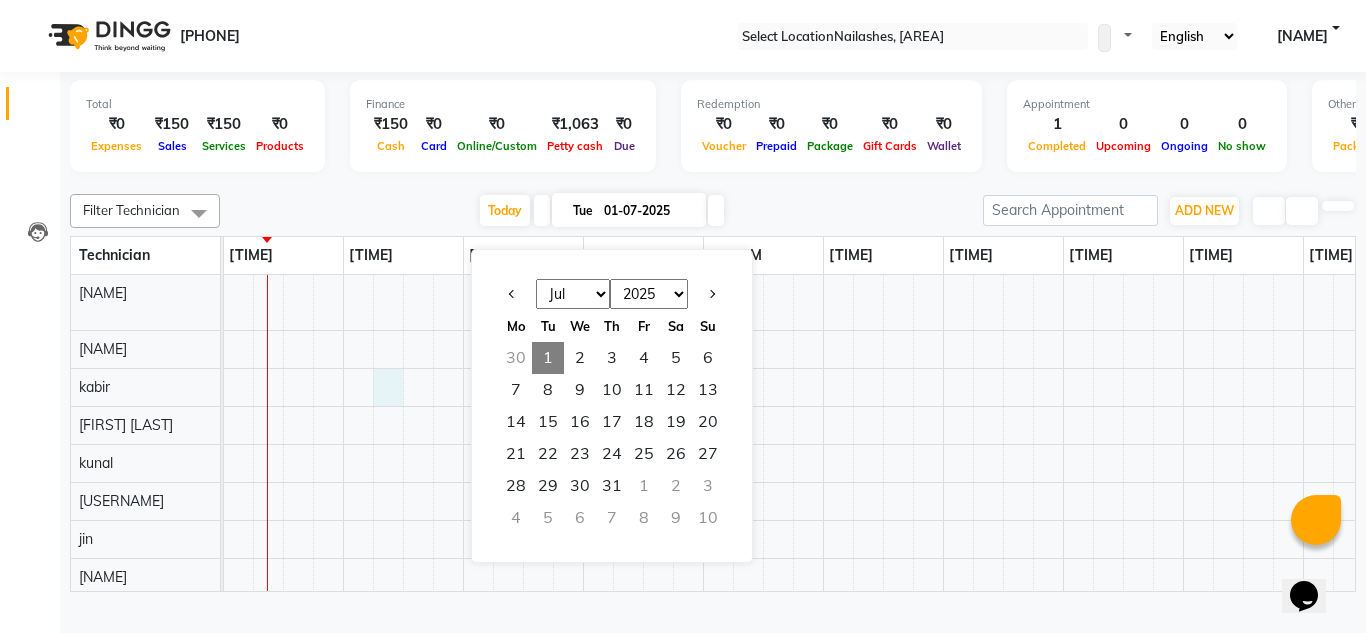 click on "vina, TK01, 11:10 AM-11:25 AM, Nail Art - Glitter Per Finger (Hand)" at bounding box center [643, 454] 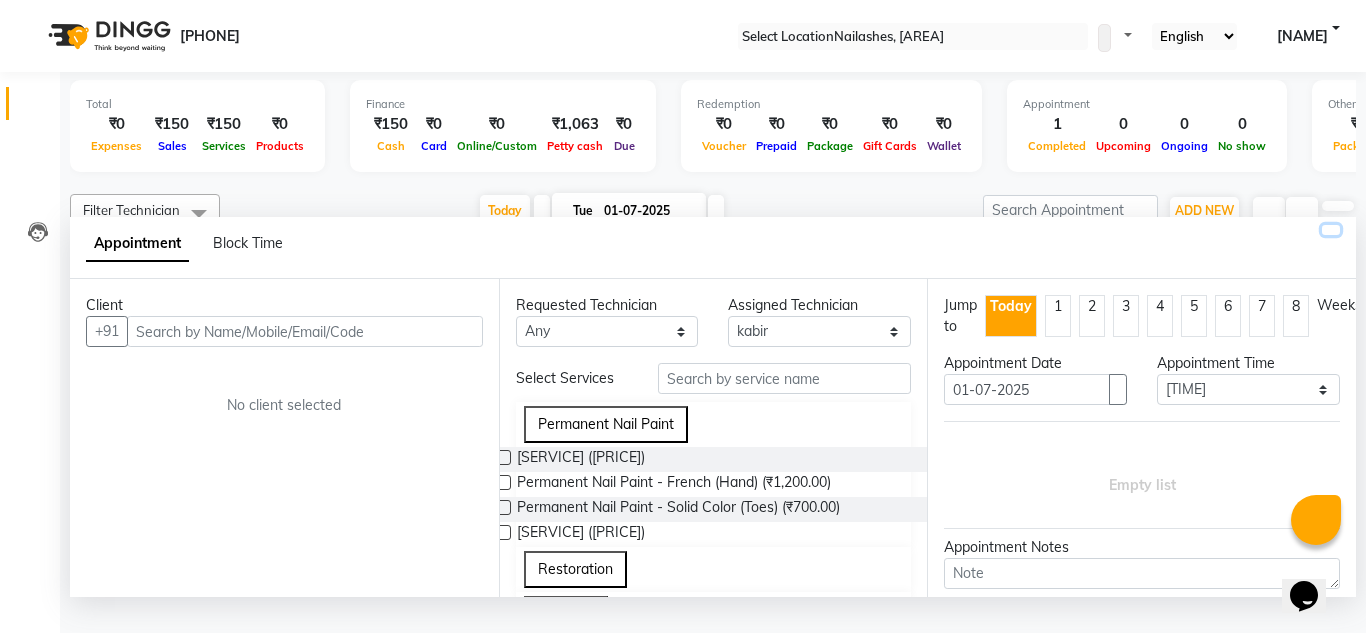 click at bounding box center (1331, 230) 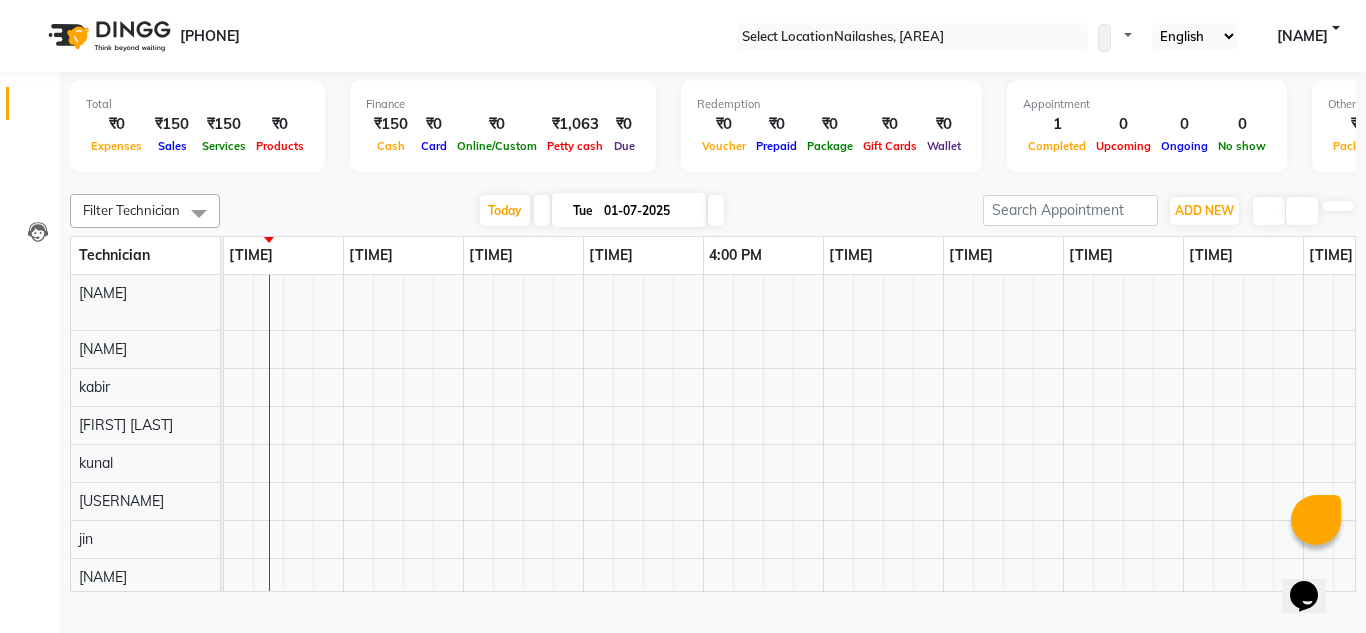 drag, startPoint x: 1327, startPoint y: 253, endPoint x: 1325, endPoint y: 302, distance: 49.0408 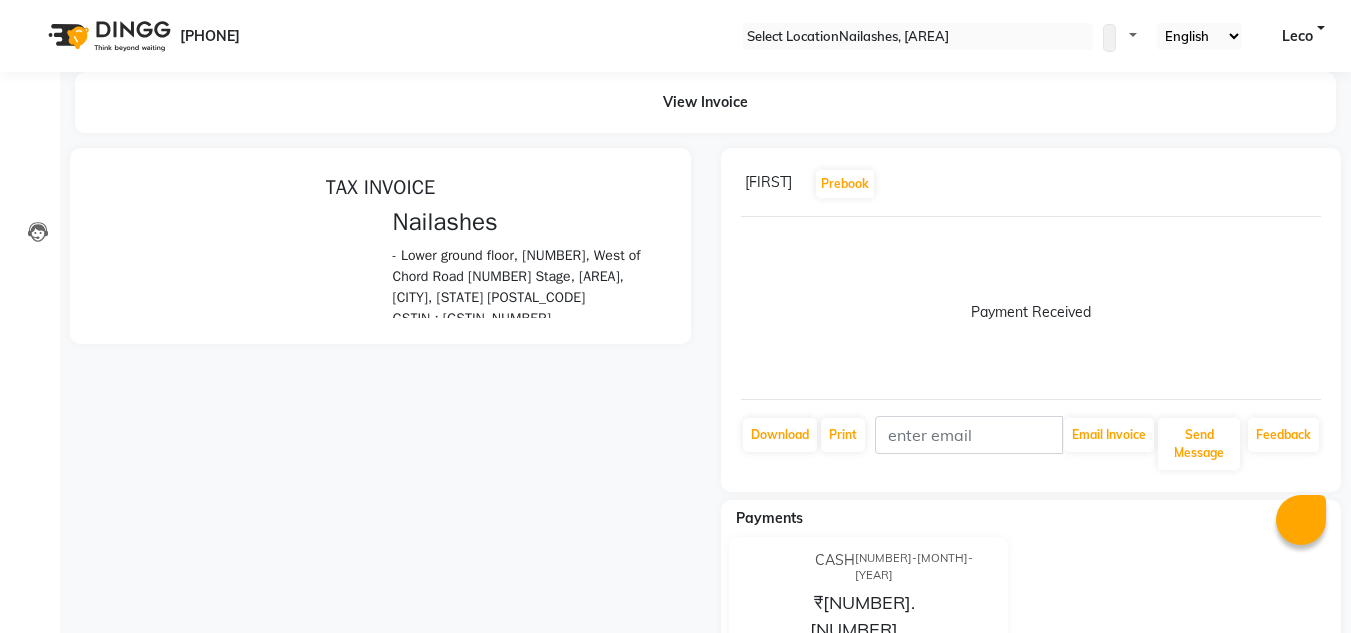 scroll, scrollTop: 0, scrollLeft: 0, axis: both 